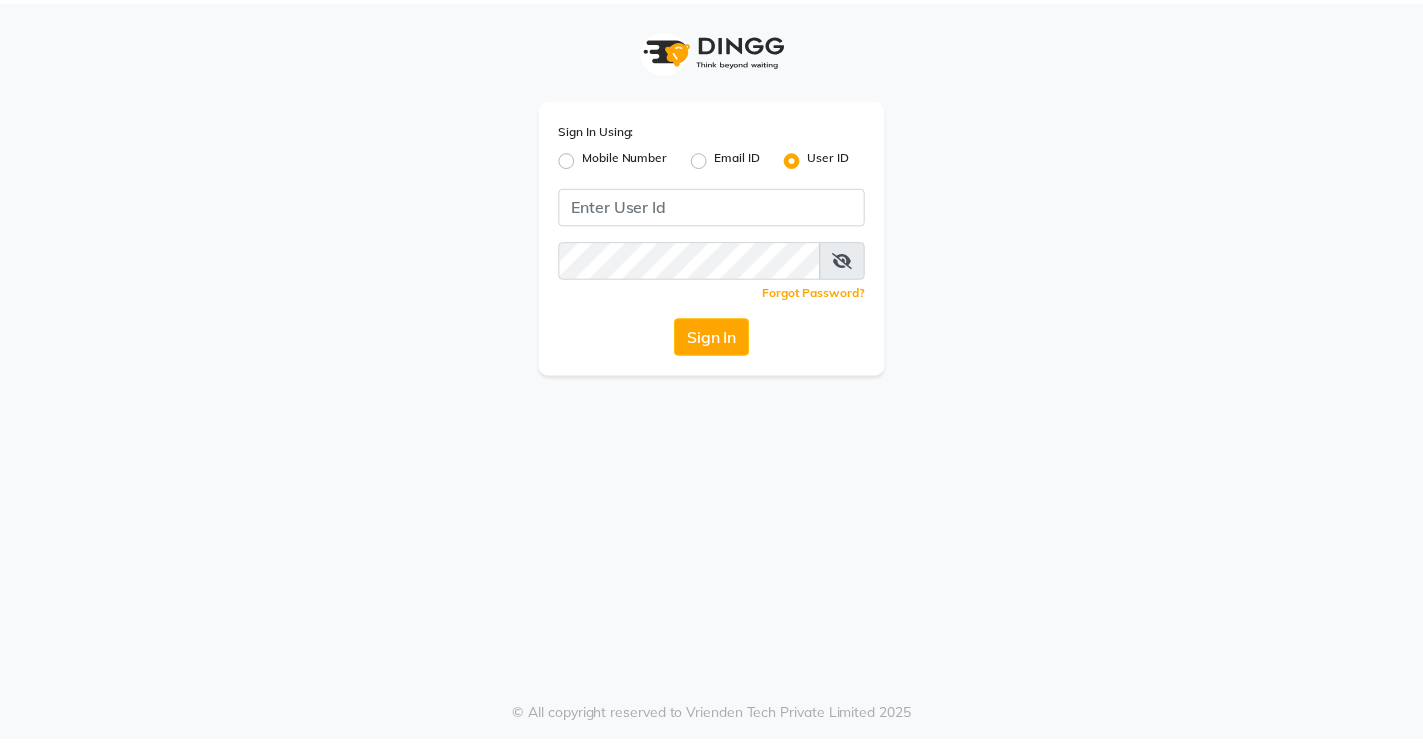 scroll, scrollTop: 0, scrollLeft: 0, axis: both 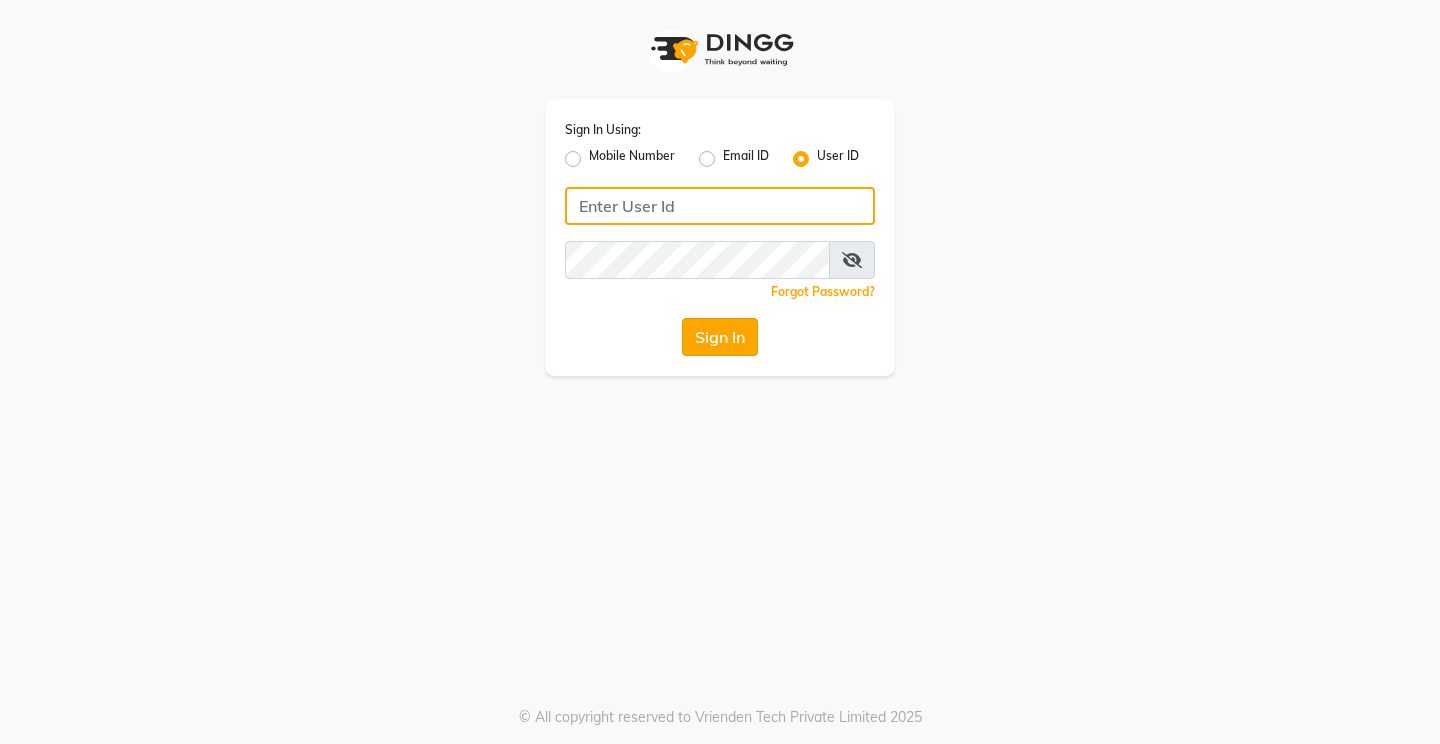 type on "glaamsalon" 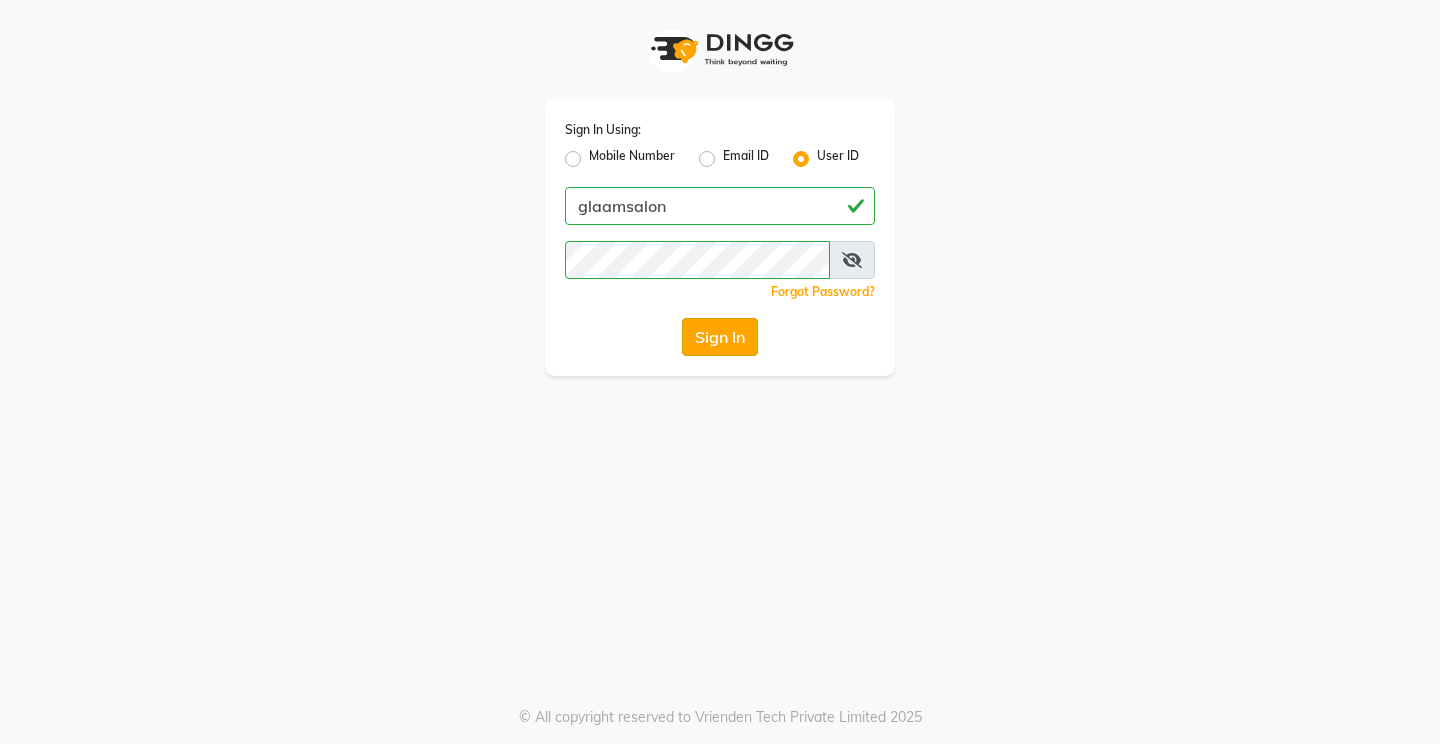 click on "Sign In" 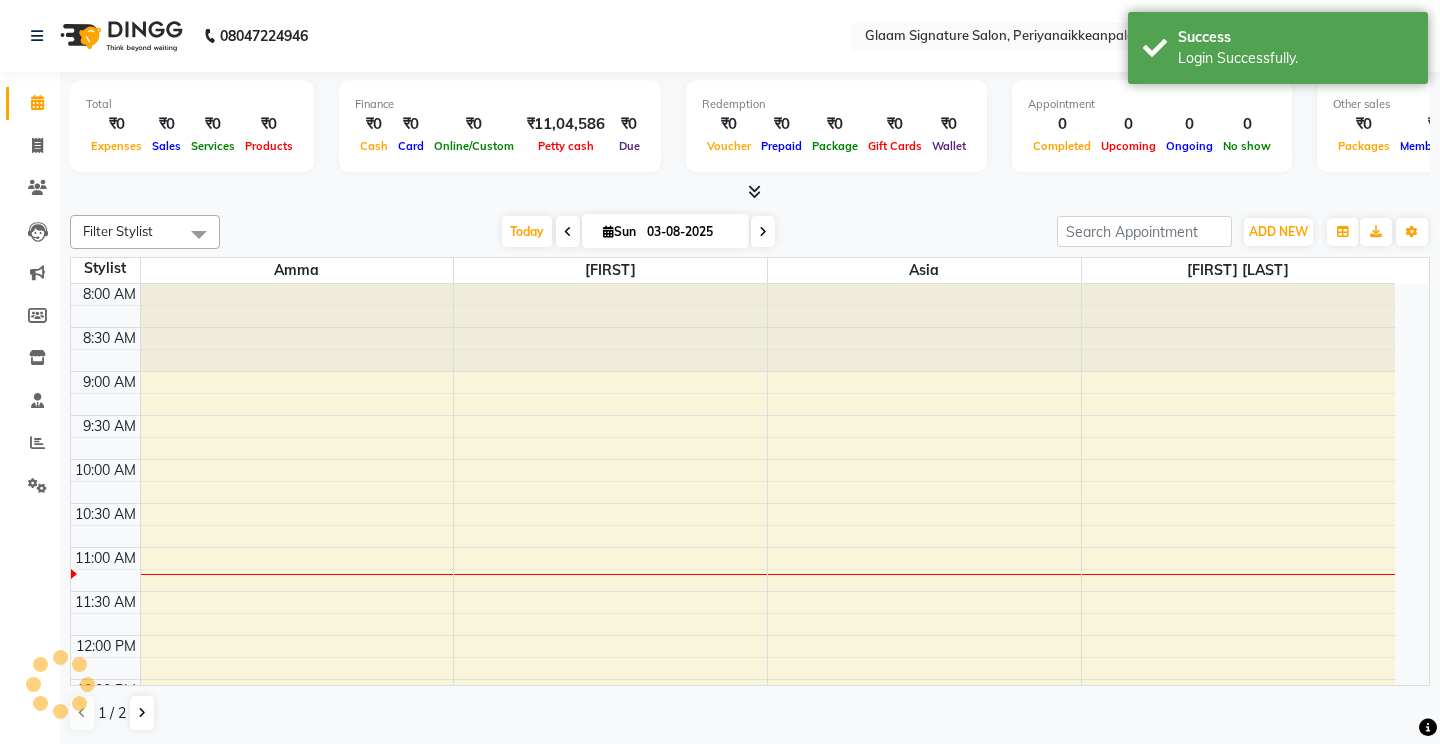 select on "en" 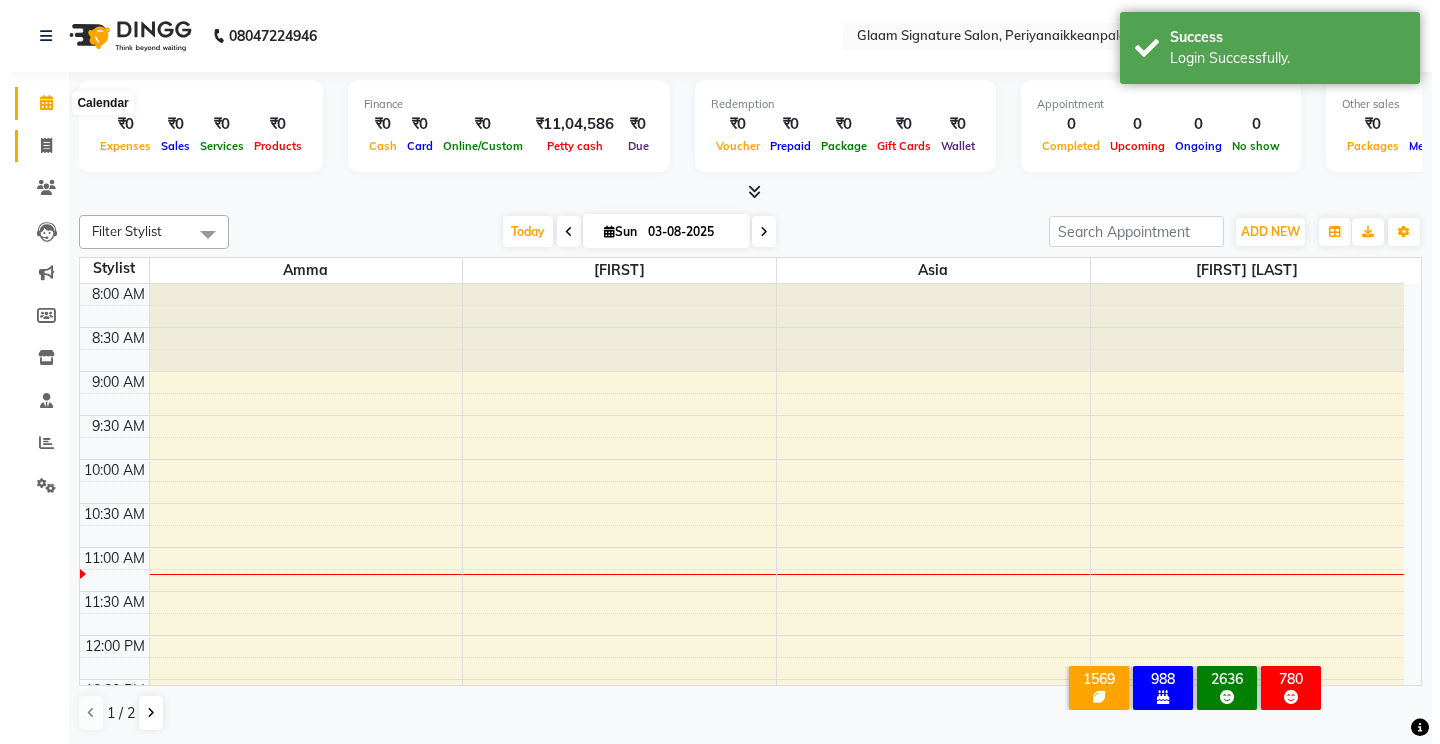 scroll, scrollTop: 0, scrollLeft: 0, axis: both 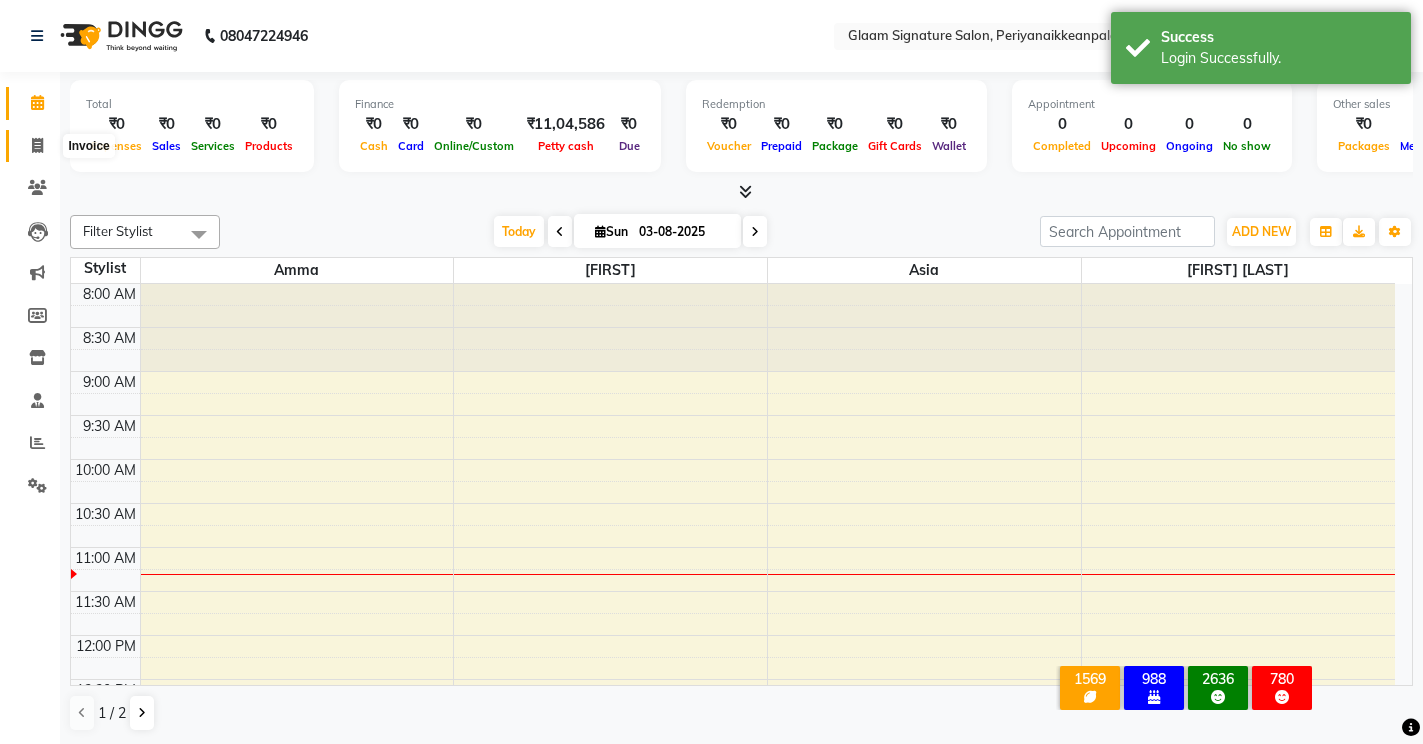 click 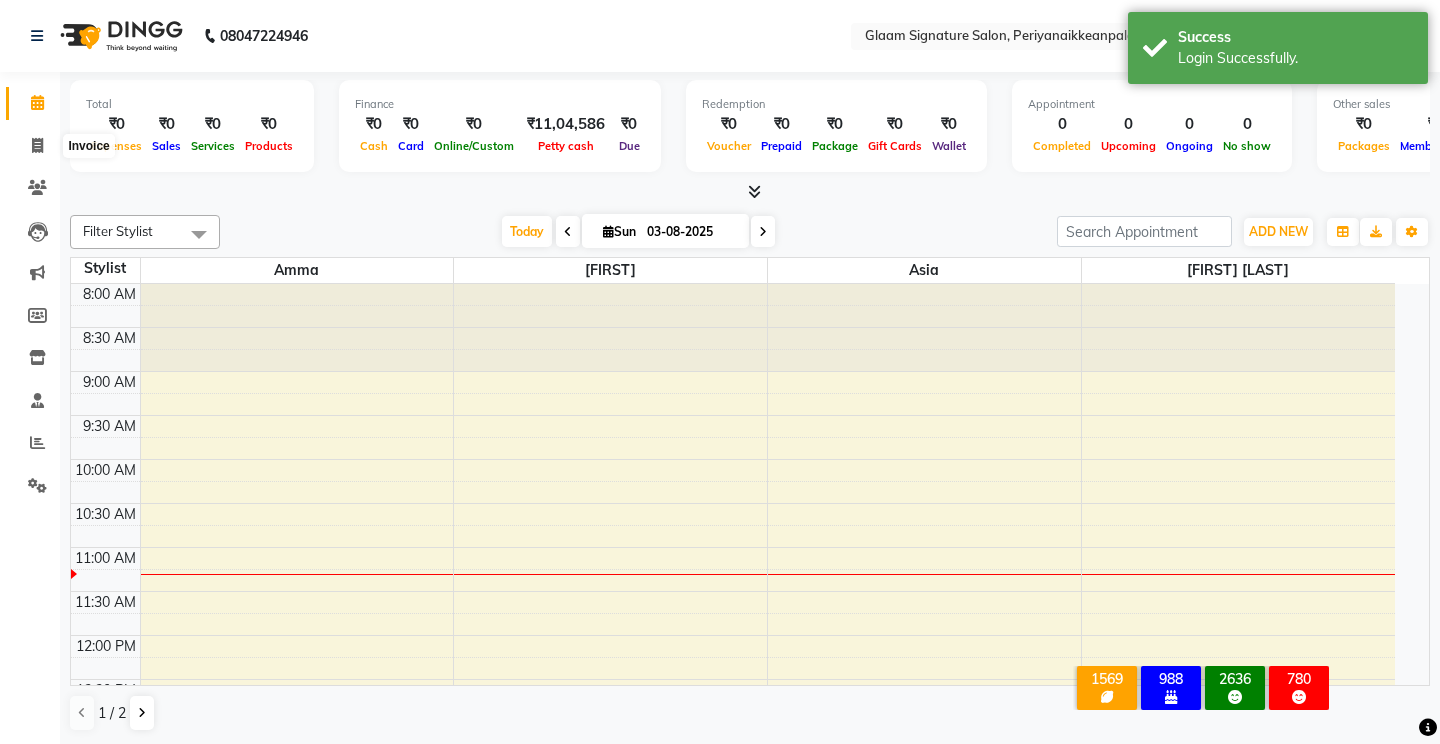 select on "4039" 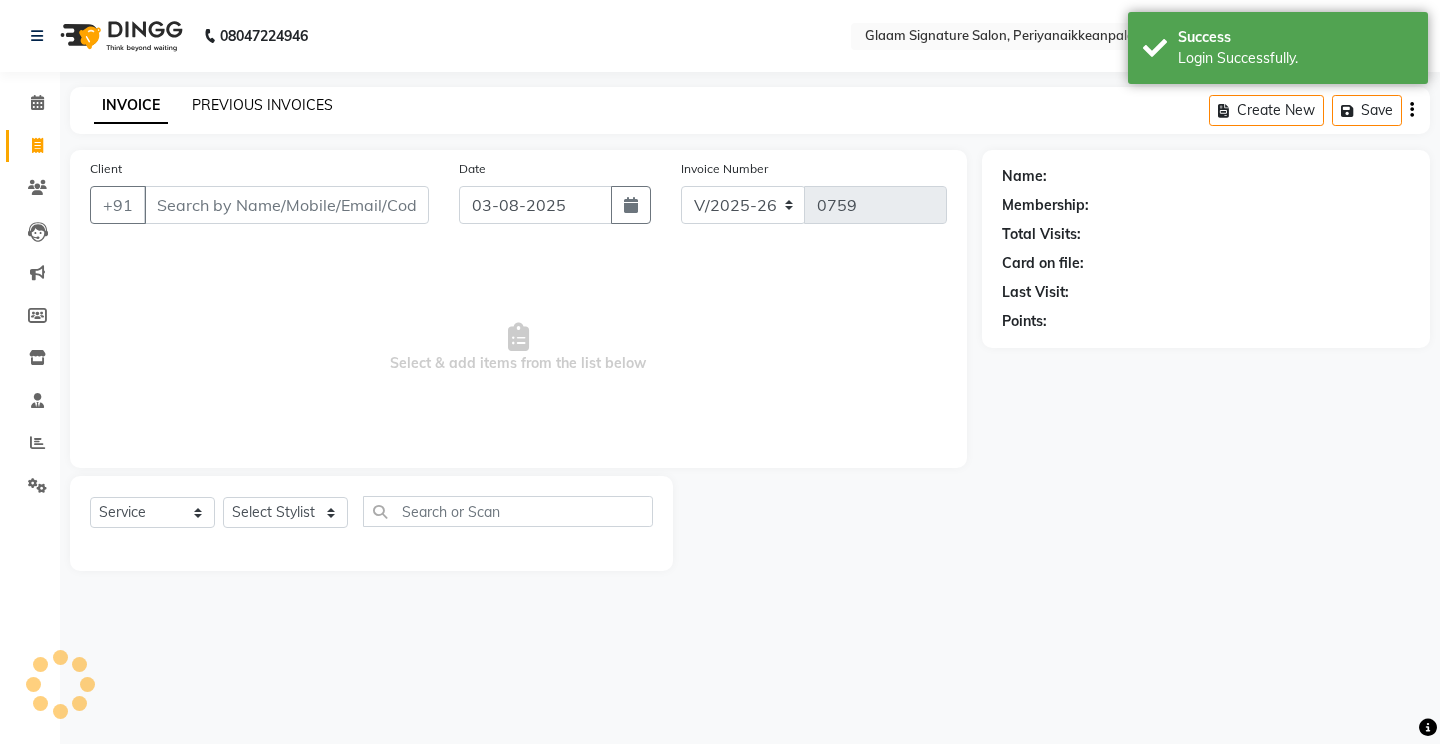click on "PREVIOUS INVOICES" 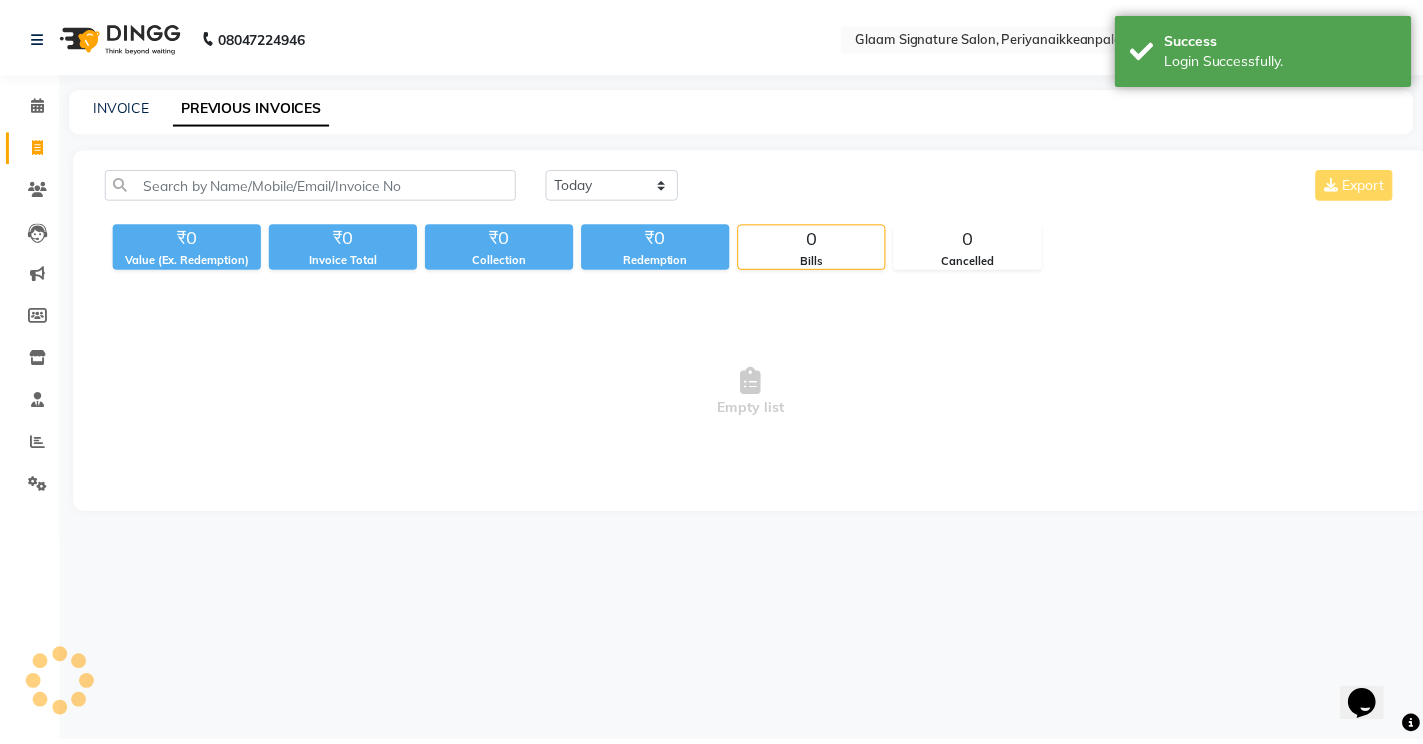 scroll, scrollTop: 0, scrollLeft: 0, axis: both 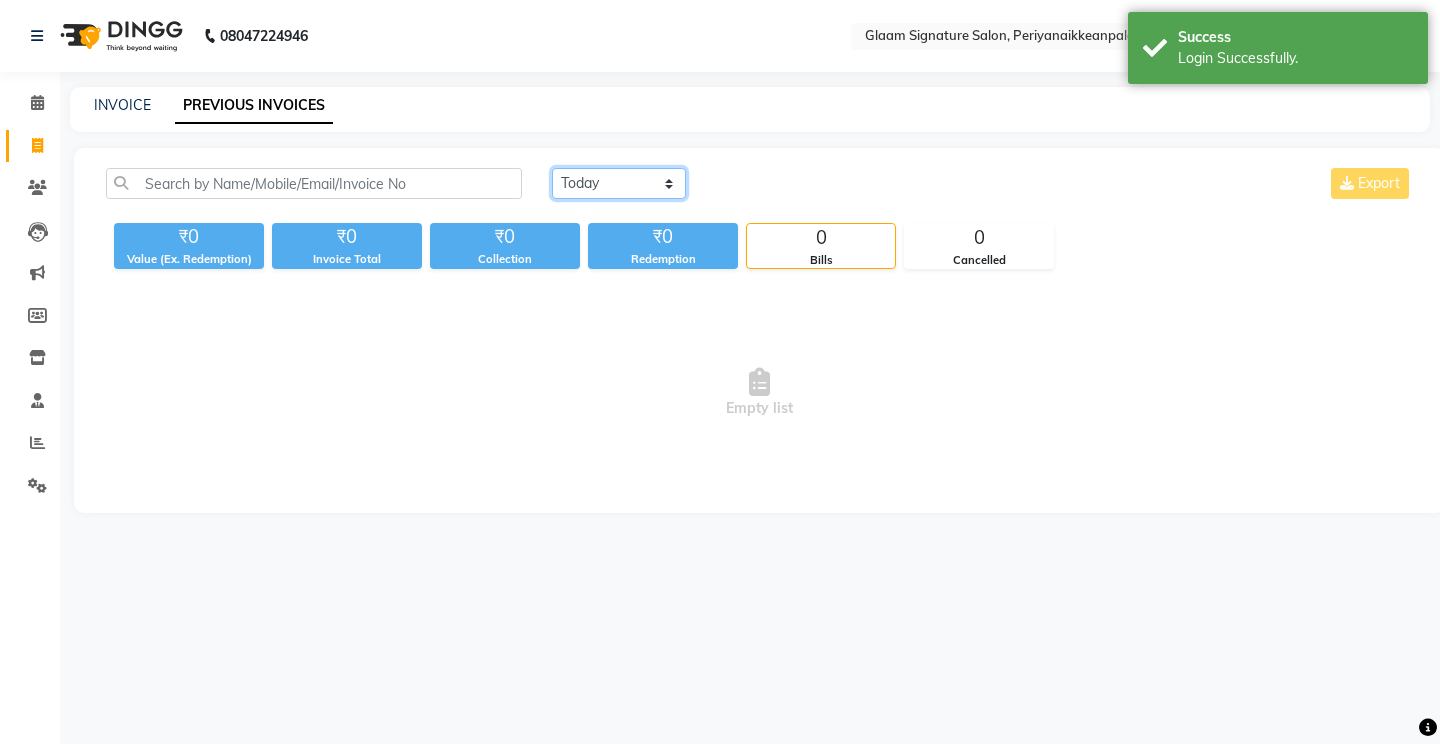 click on "Today Yesterday Custom Range" 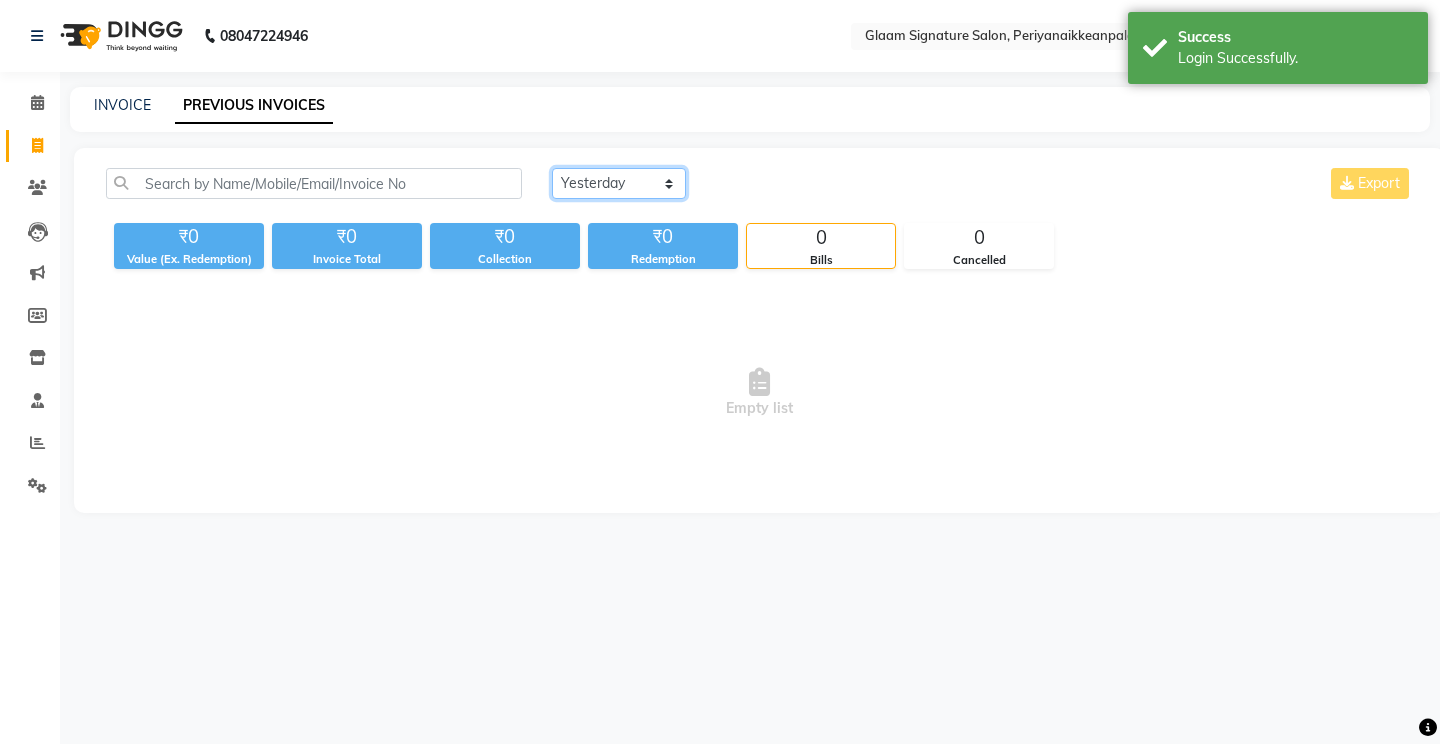 click on "Today Yesterday Custom Range" 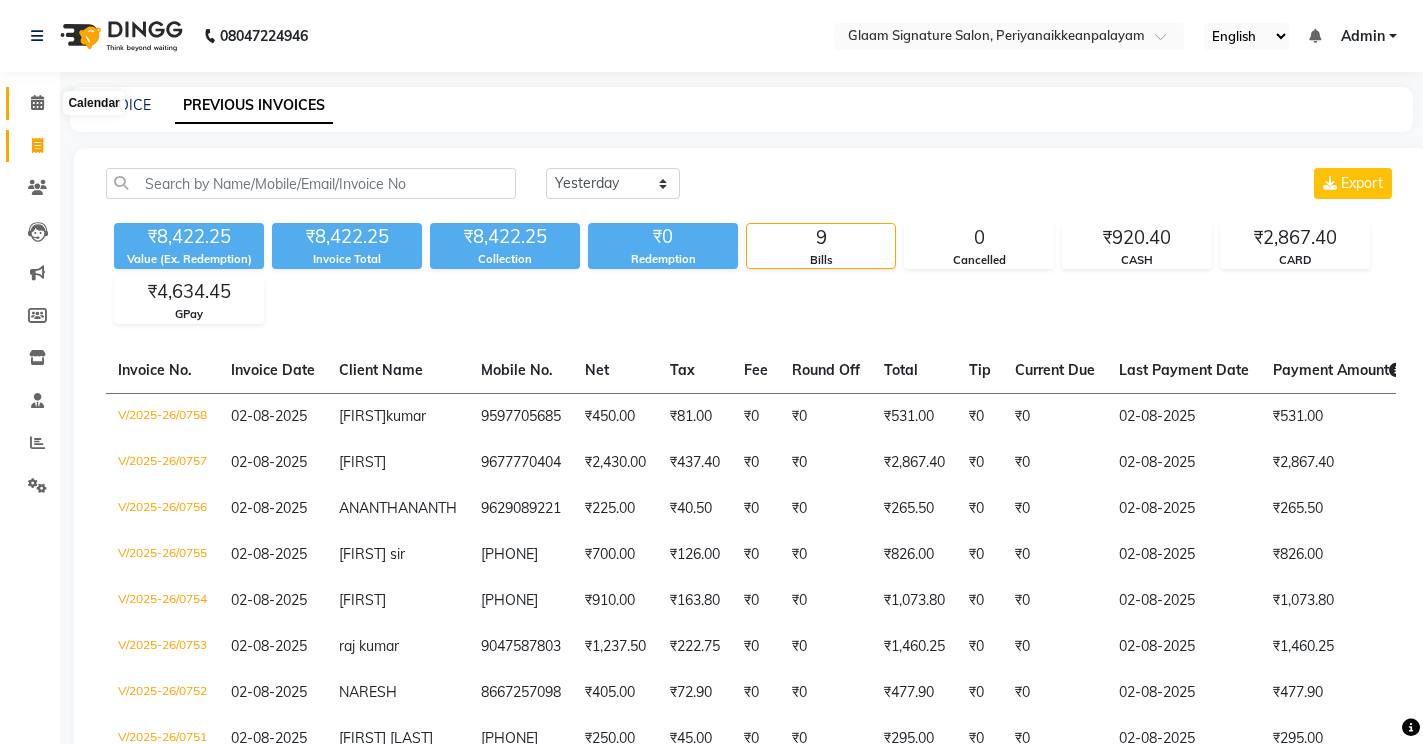 click 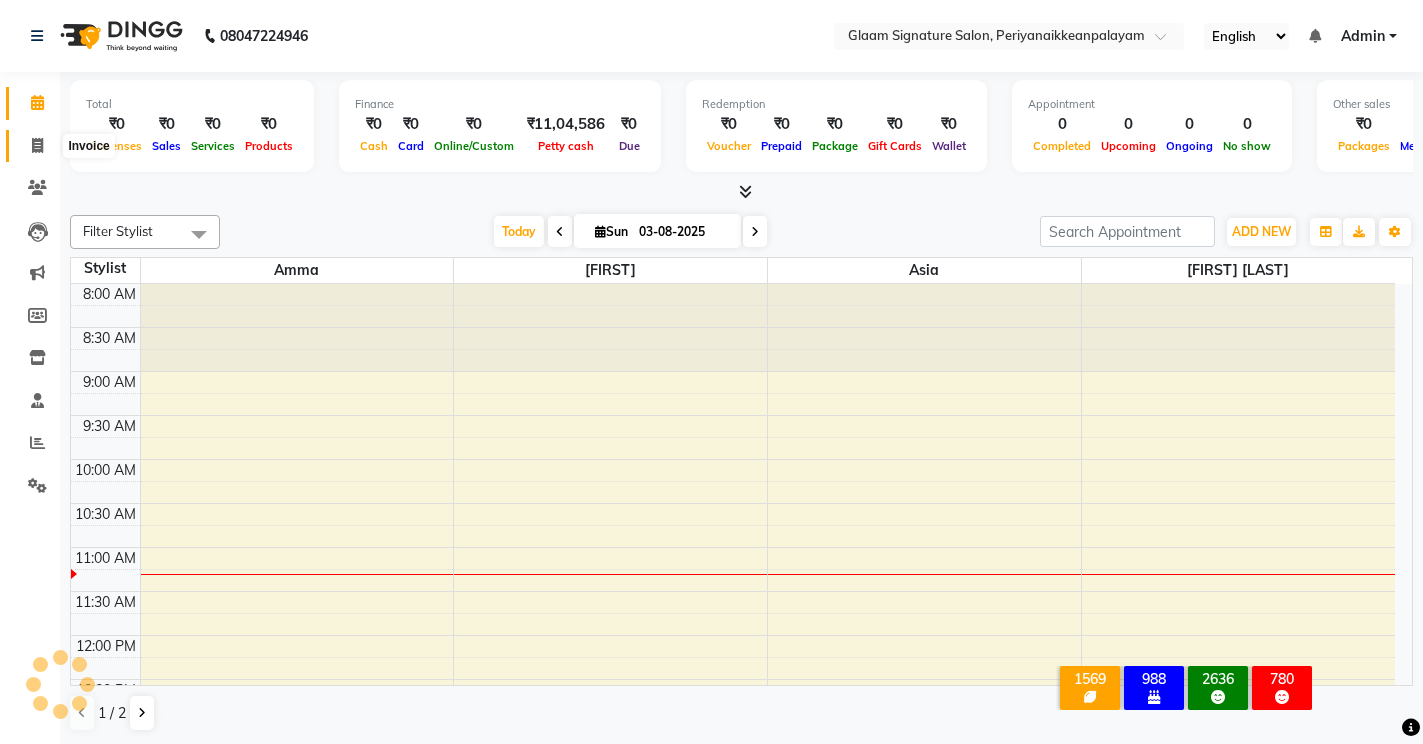 scroll, scrollTop: 0, scrollLeft: 0, axis: both 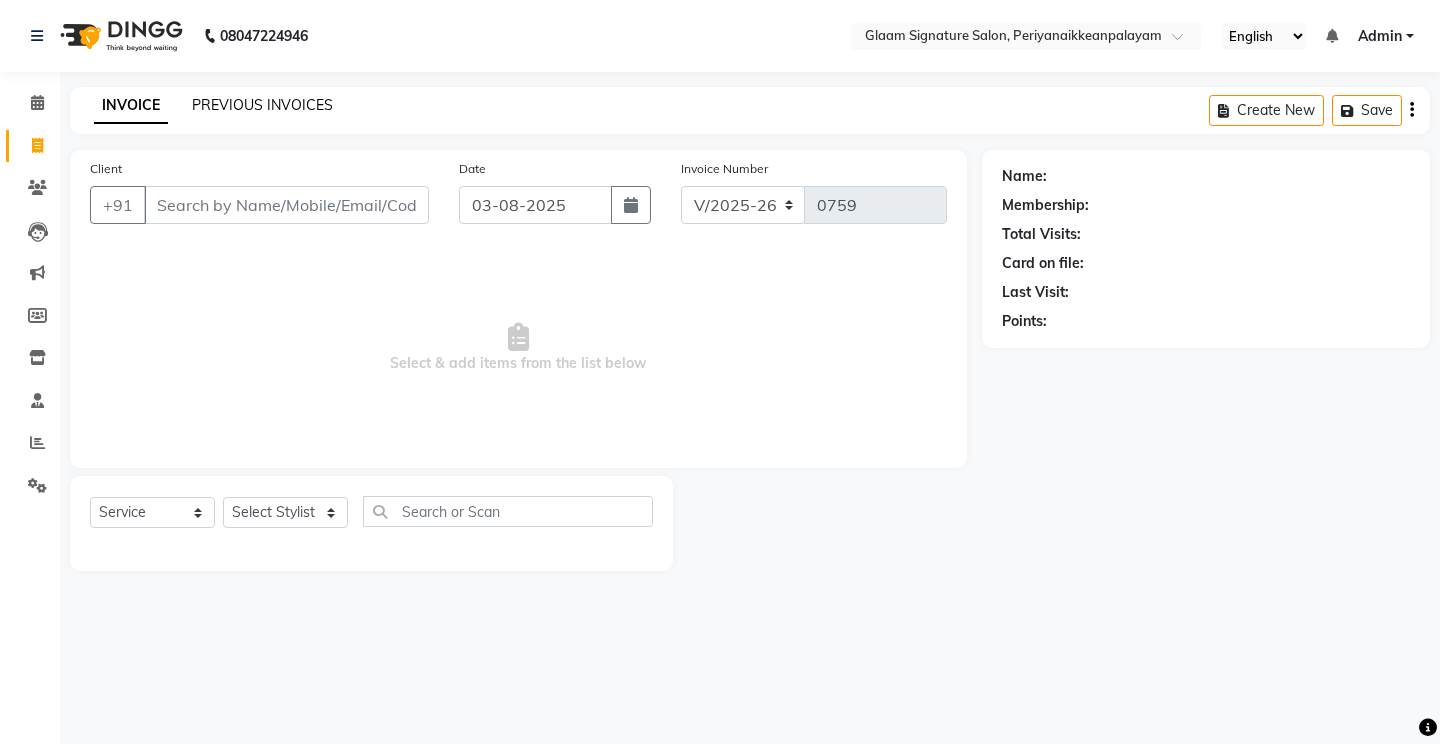 click on "PREVIOUS INVOICES" 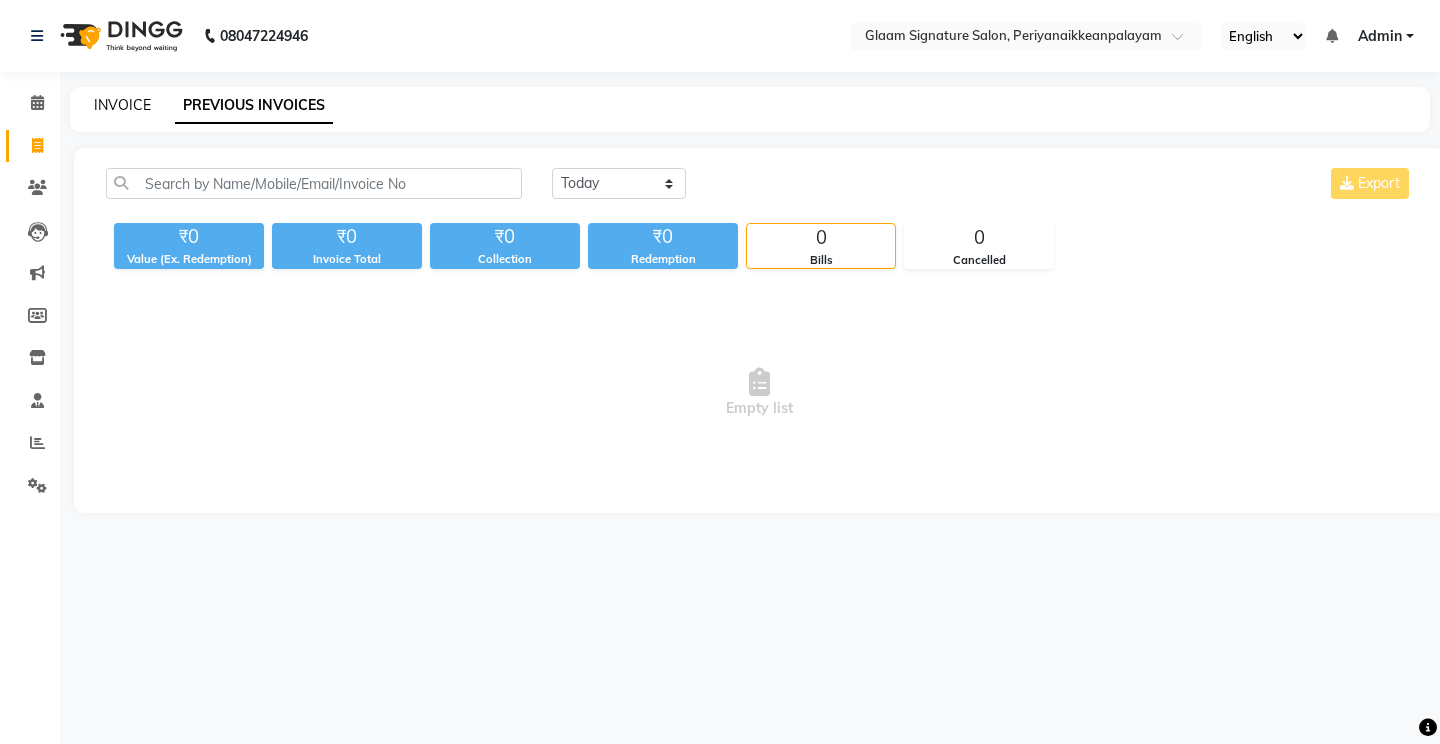 click on "INVOICE" 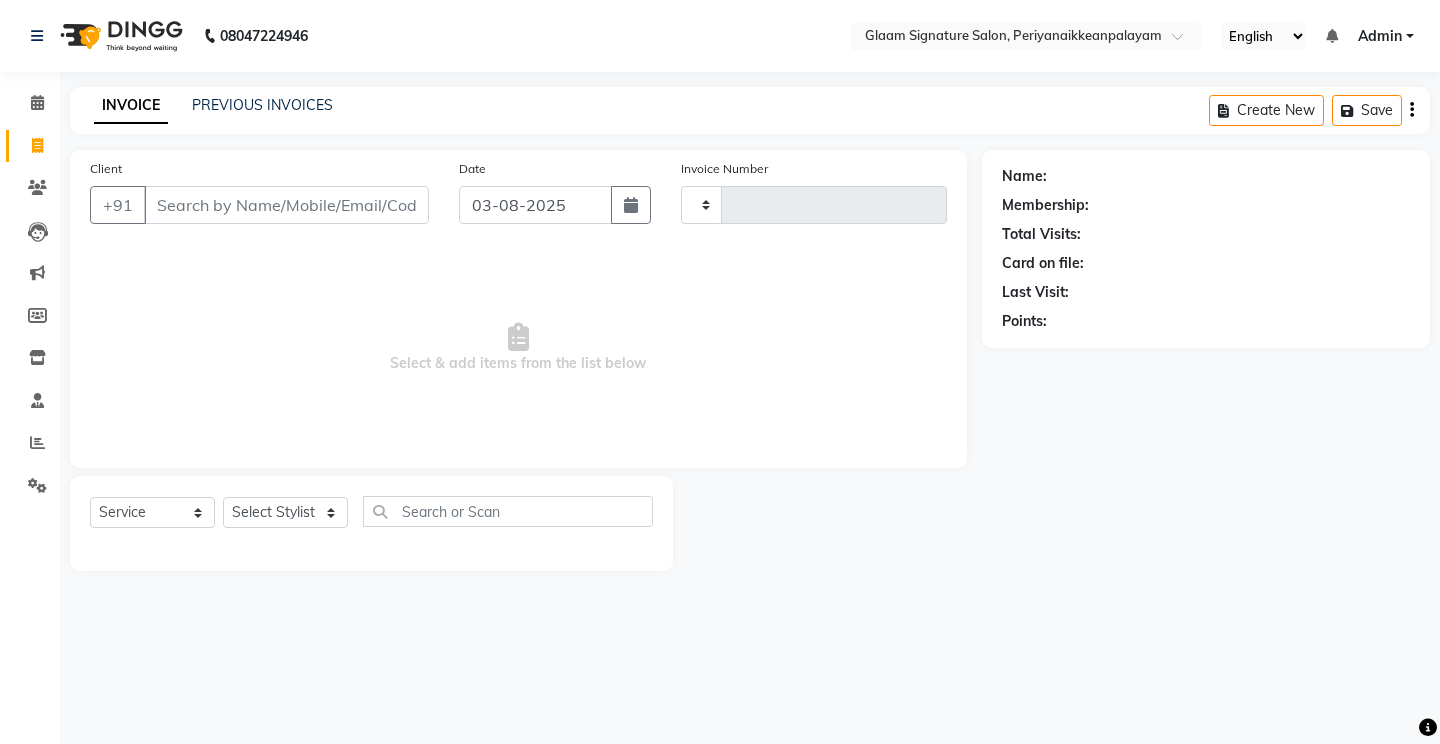 type on "0759" 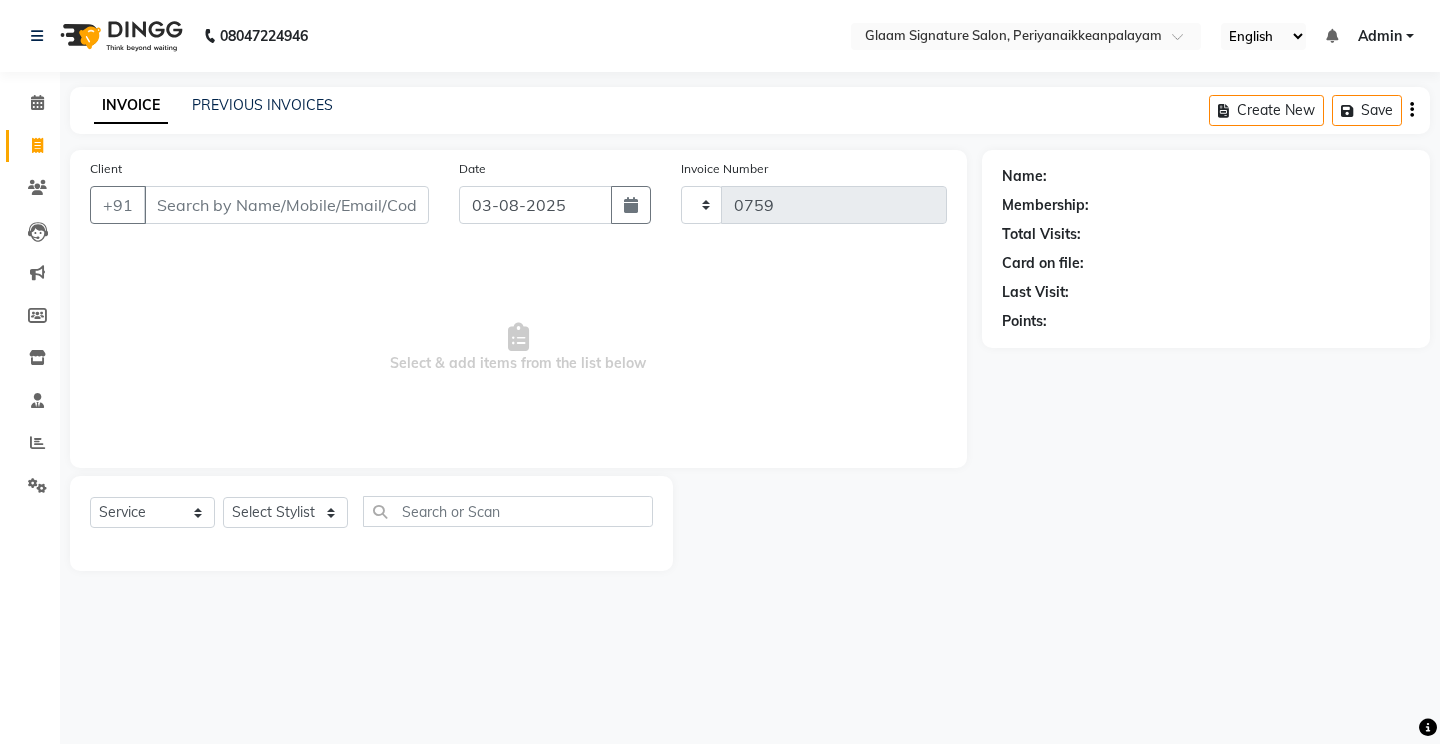 select on "4039" 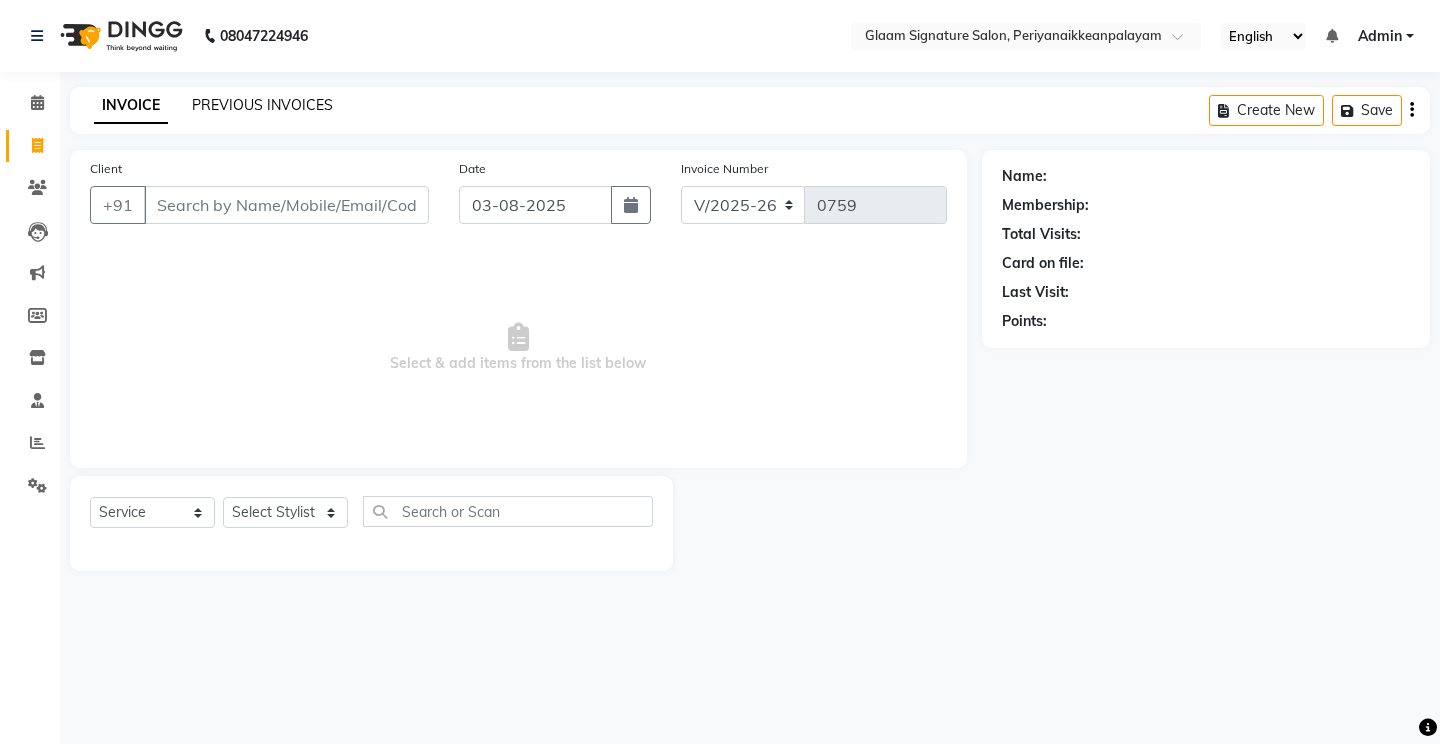click on "PREVIOUS INVOICES" 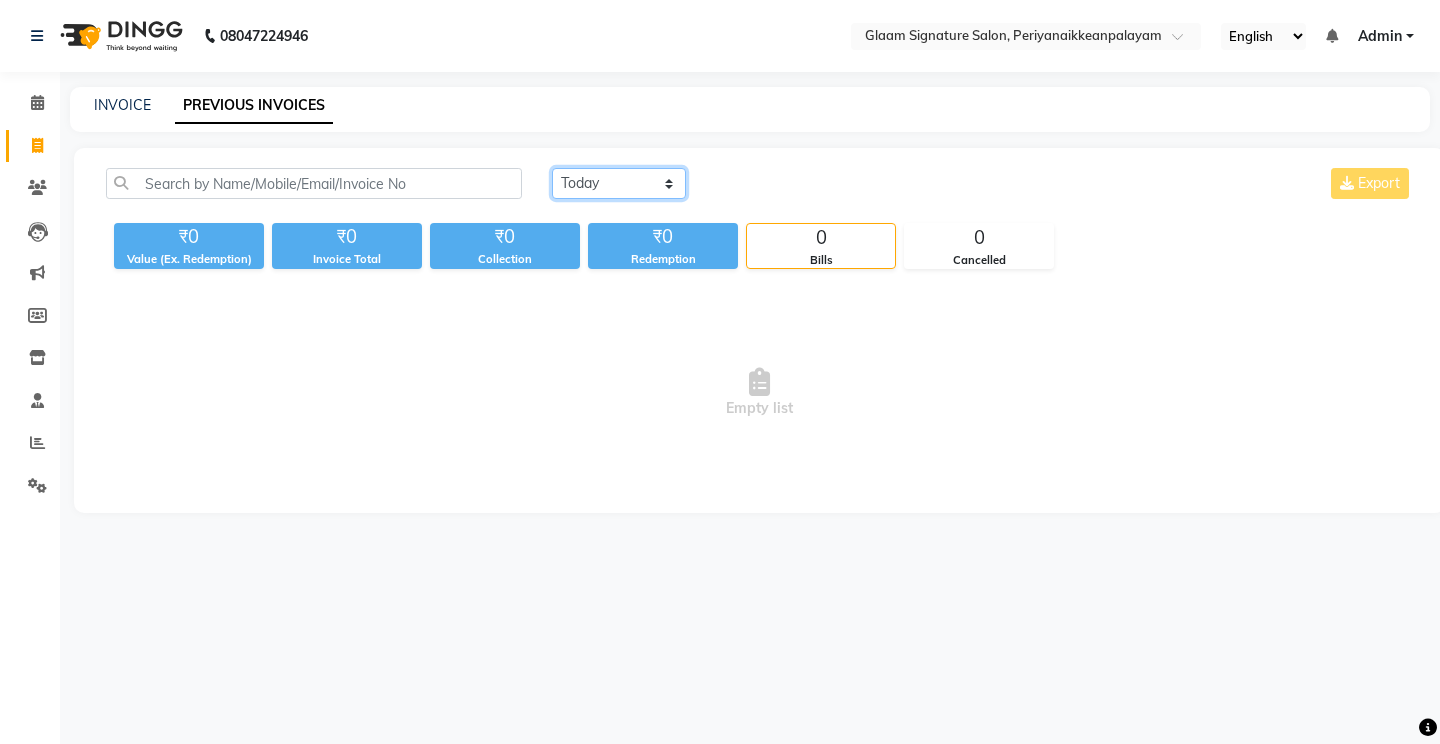 click on "Today Yesterday Custom Range" 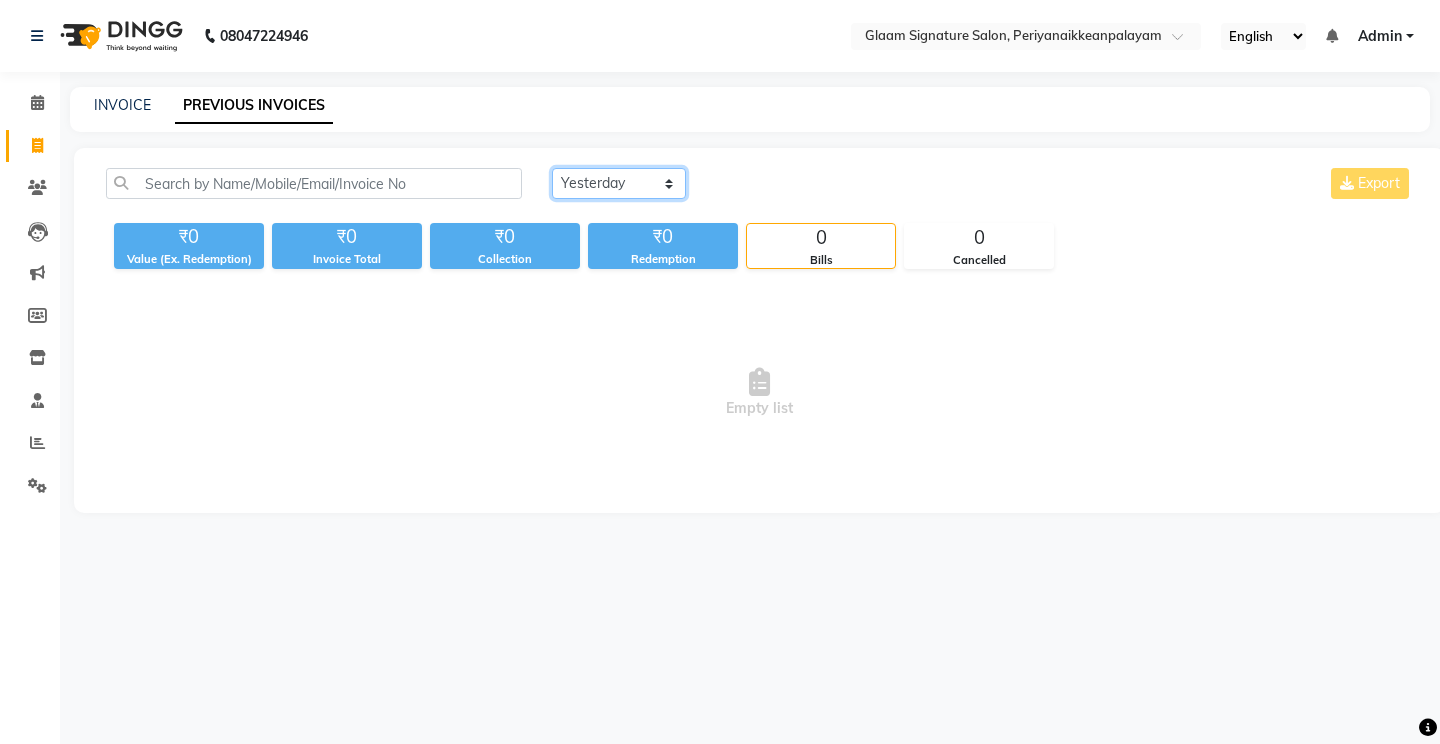 click on "Today Yesterday Custom Range" 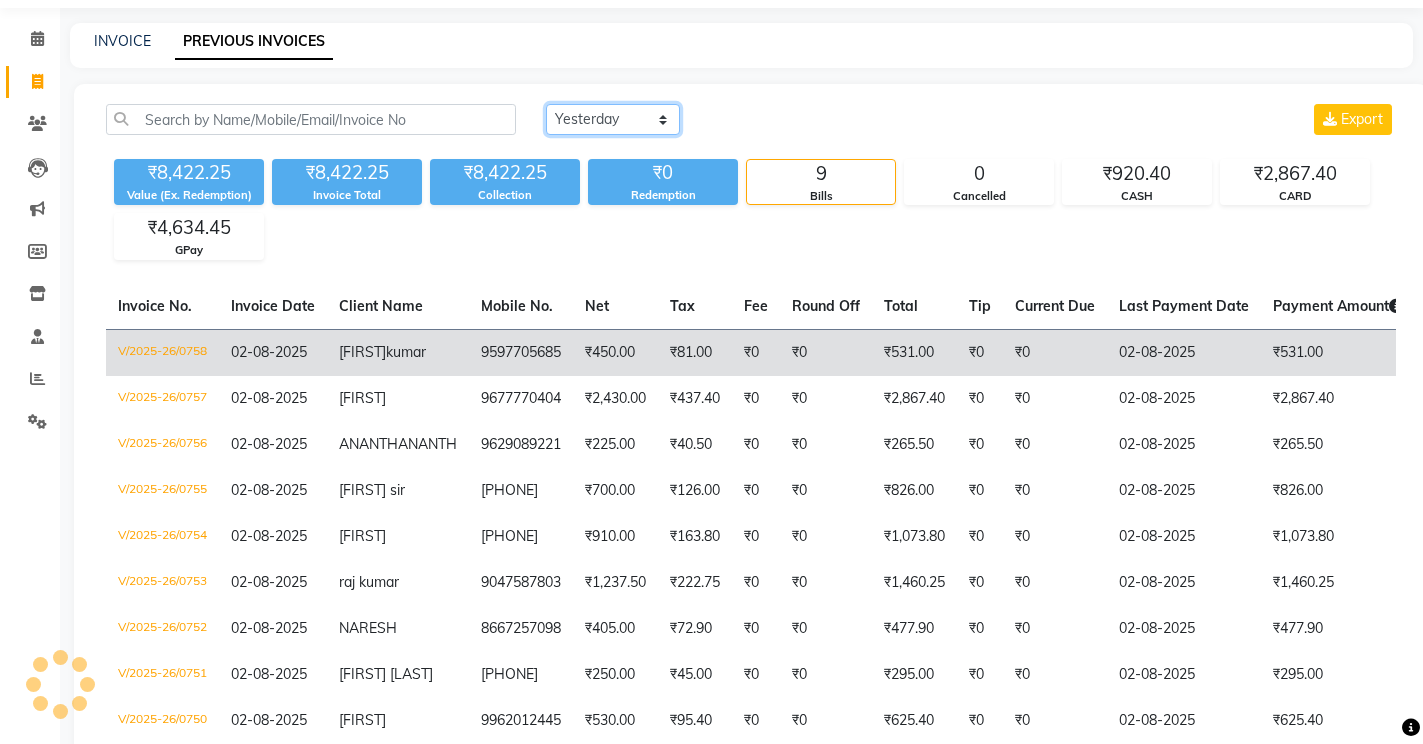 scroll, scrollTop: 100, scrollLeft: 0, axis: vertical 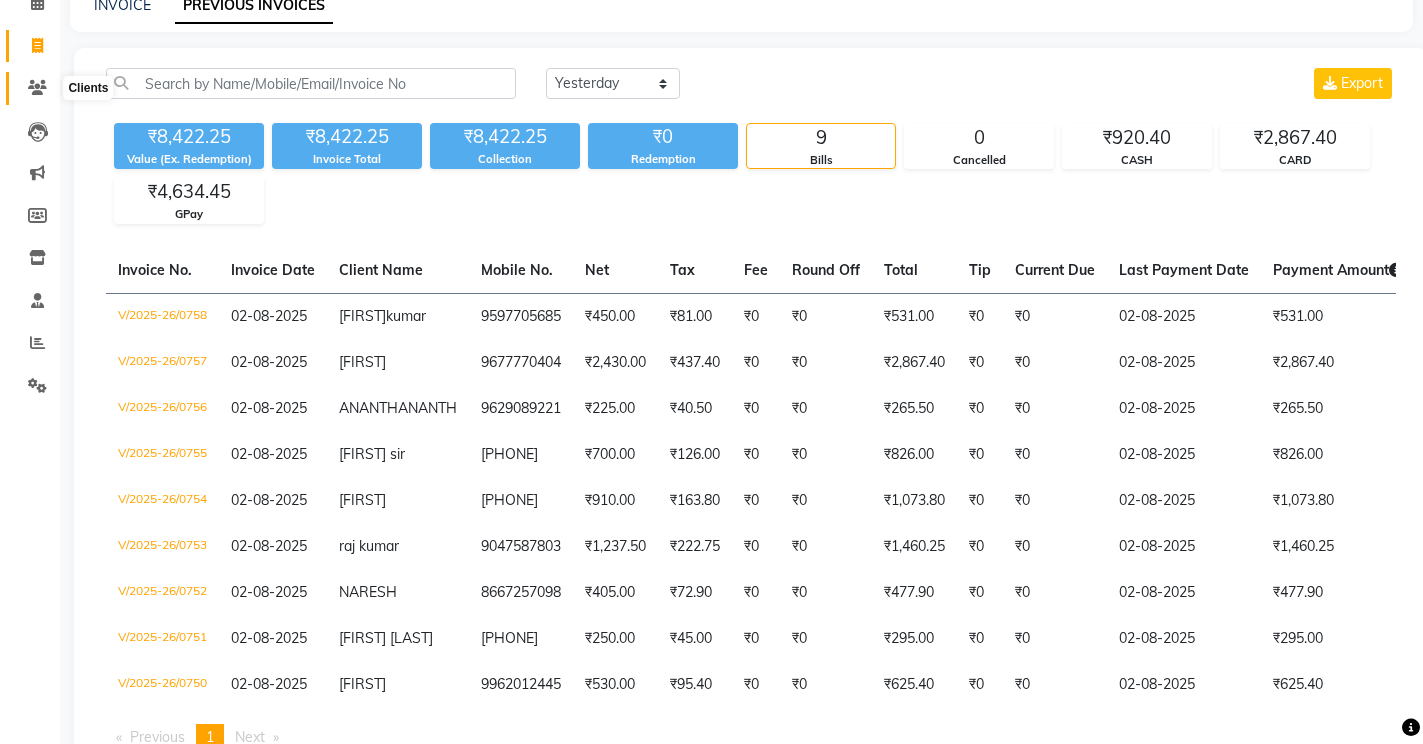 click 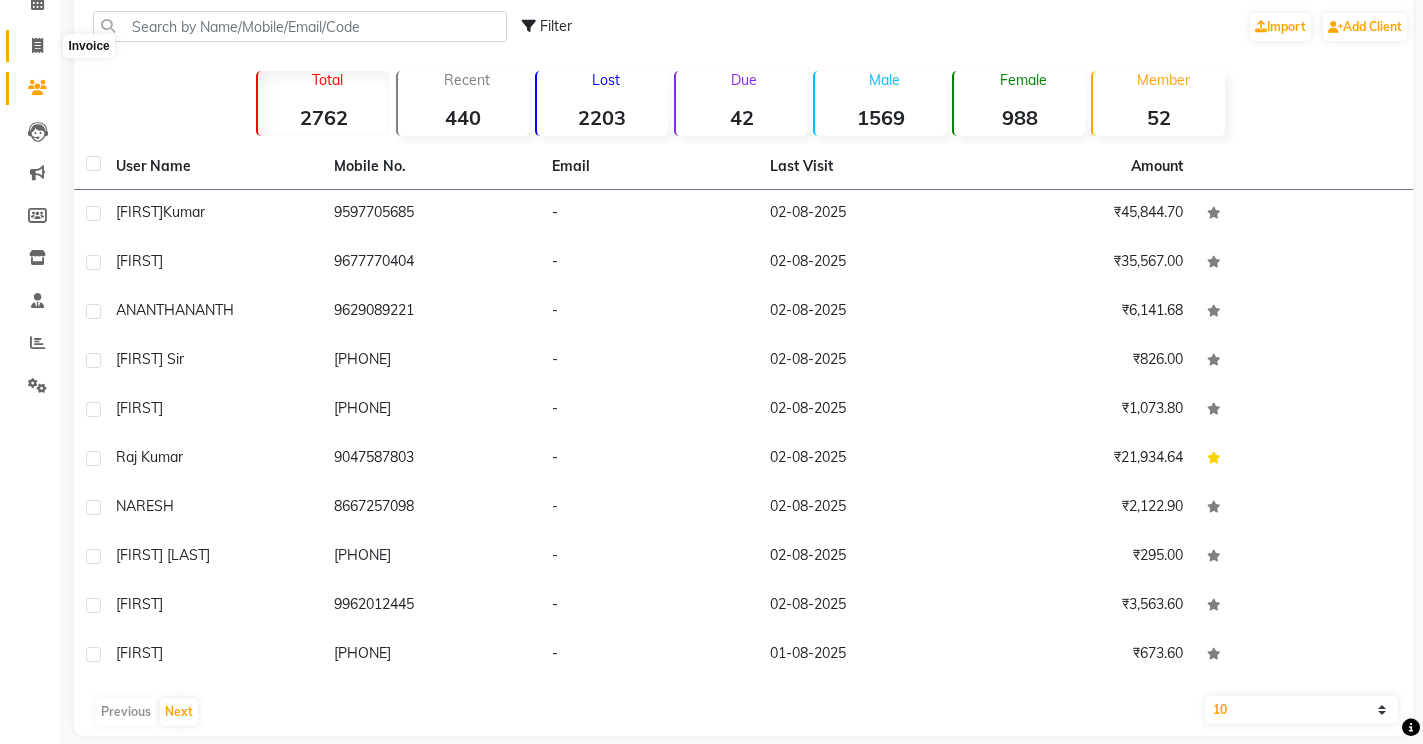 click 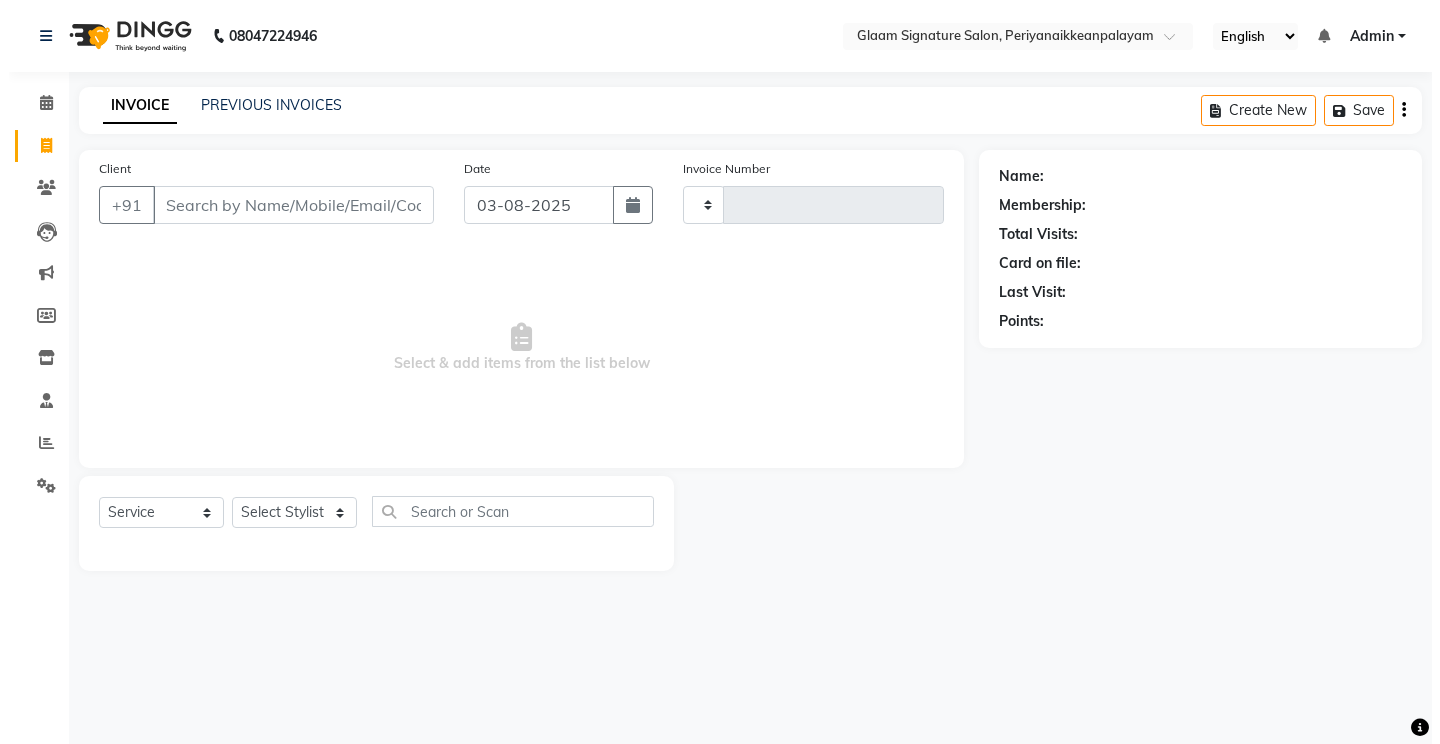 scroll, scrollTop: 0, scrollLeft: 0, axis: both 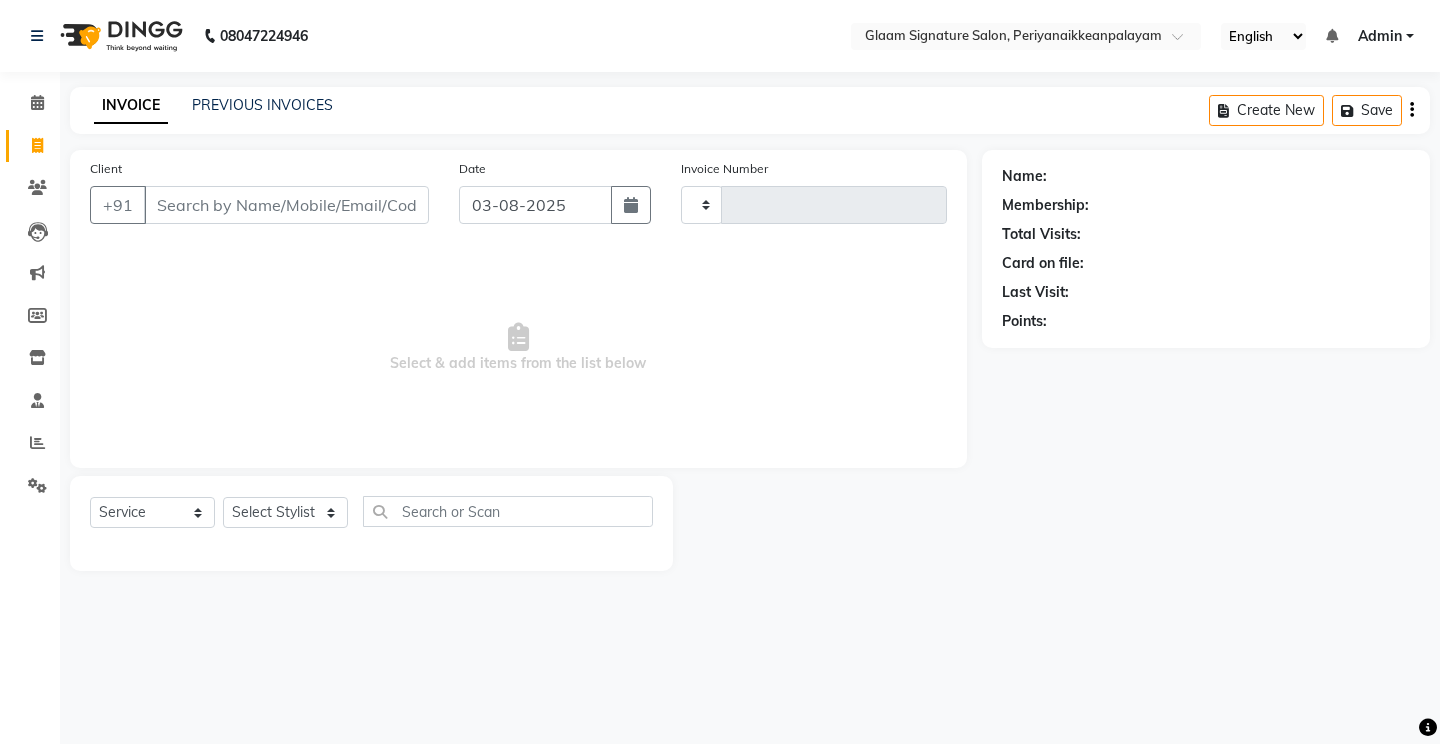 type on "0759" 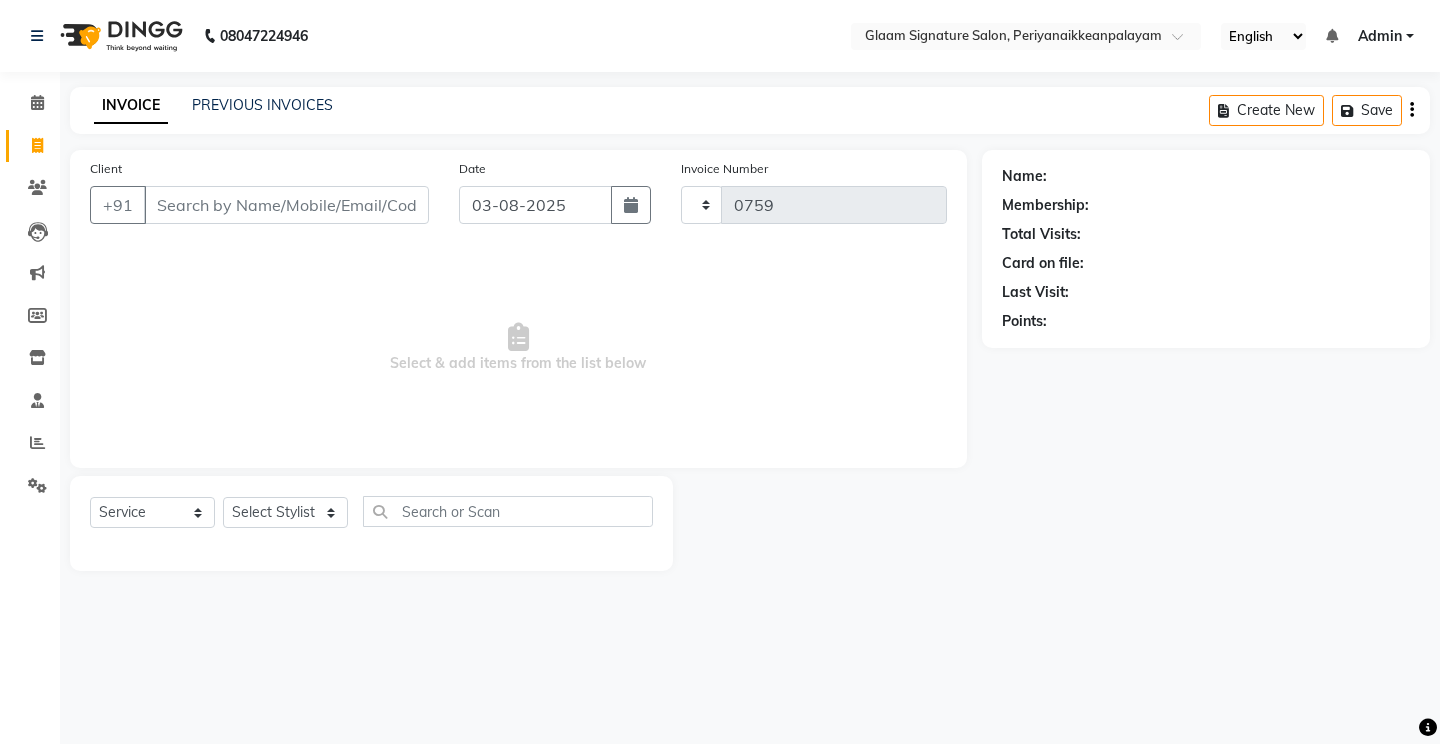 select on "4039" 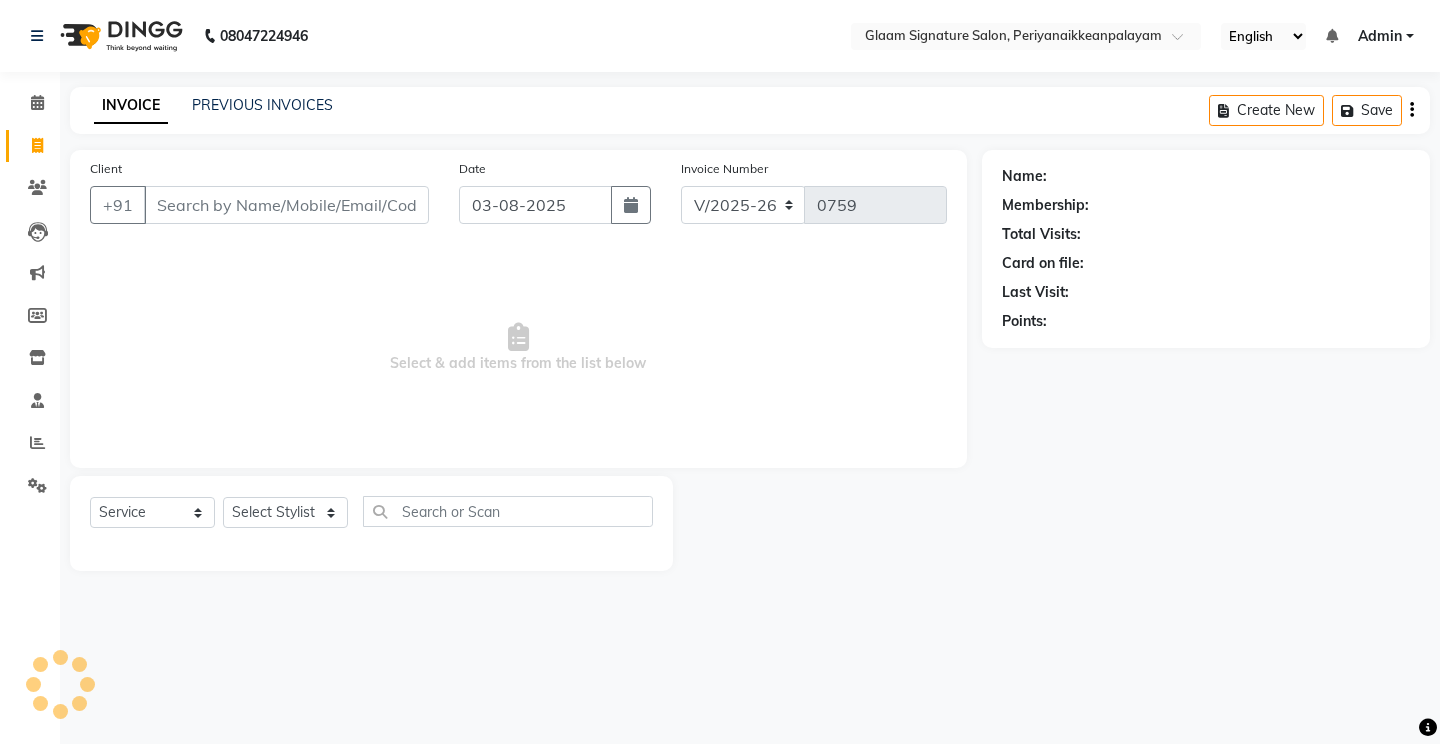click on "PREVIOUS INVOICES" 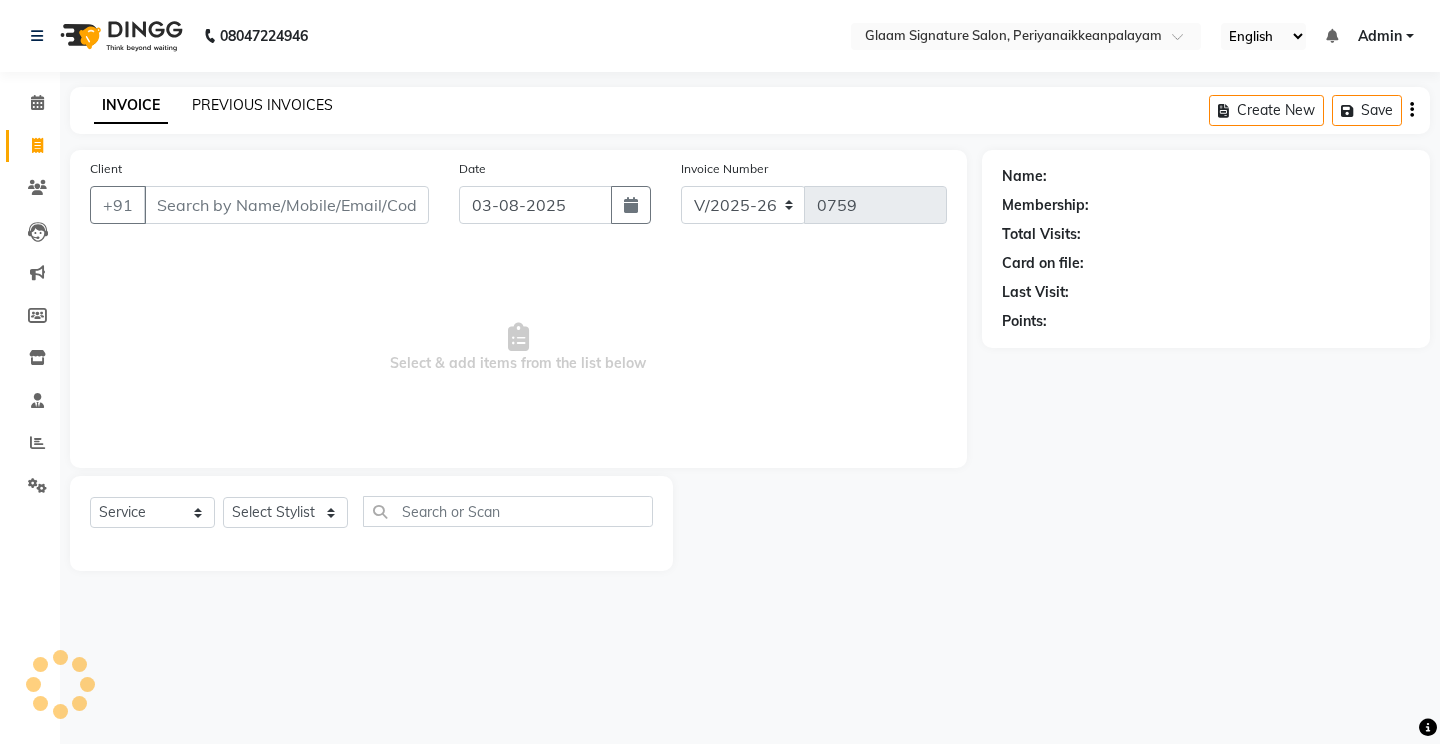 click on "PREVIOUS INVOICES" 